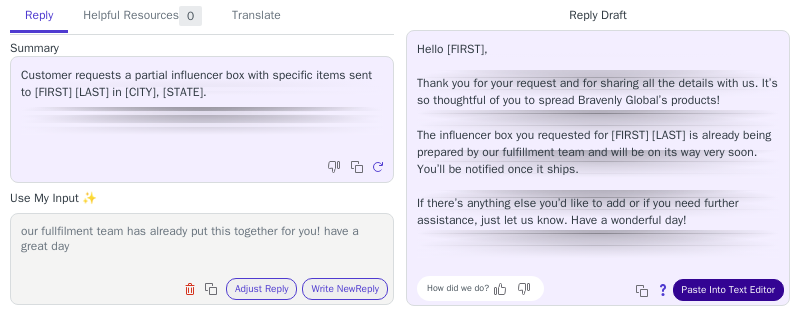 scroll, scrollTop: 0, scrollLeft: 0, axis: both 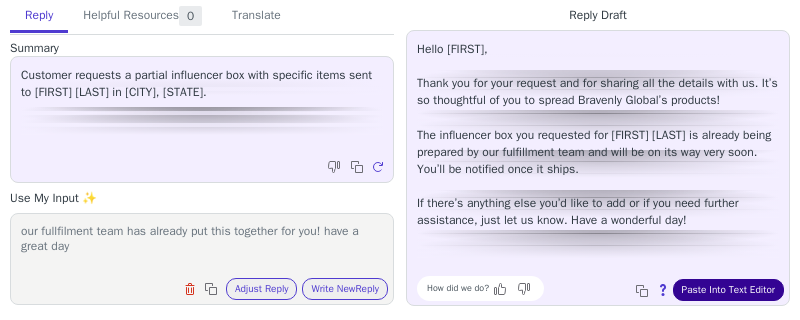 click on "Paste Into Text Editor" at bounding box center [728, 290] 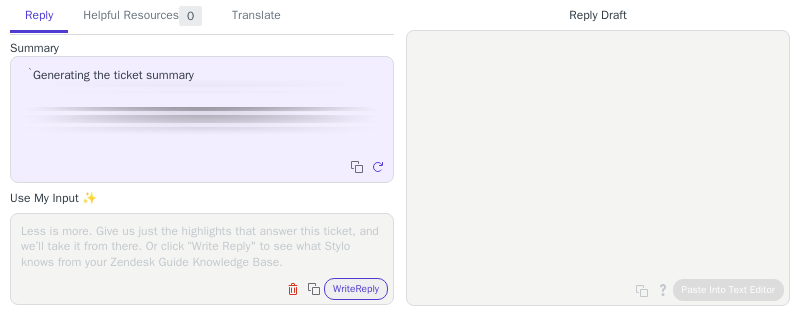 scroll, scrollTop: 0, scrollLeft: 0, axis: both 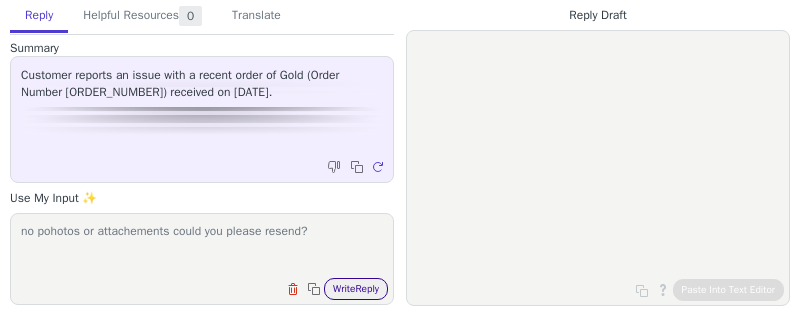 type on "no pohotos or attachements could you please resend?" 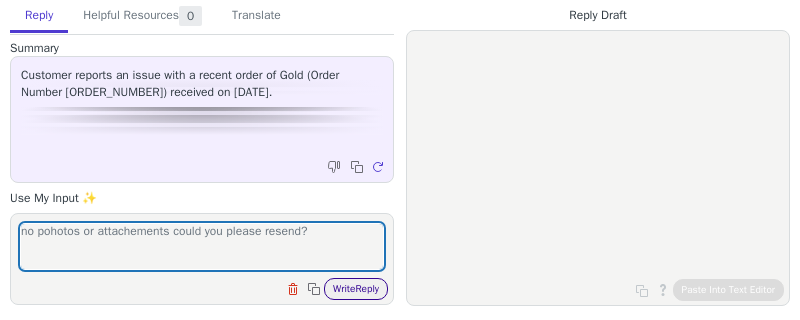 click on "Write  Reply" at bounding box center [356, 289] 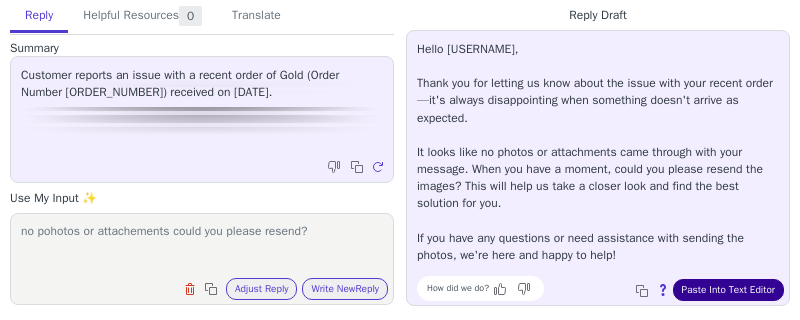click on "Paste Into Text Editor" at bounding box center (728, 290) 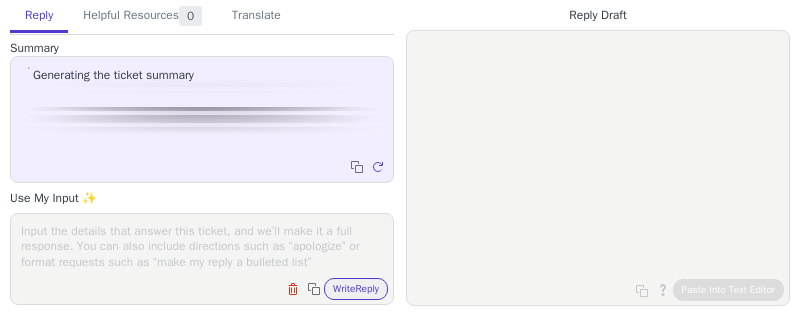 scroll, scrollTop: 0, scrollLeft: 0, axis: both 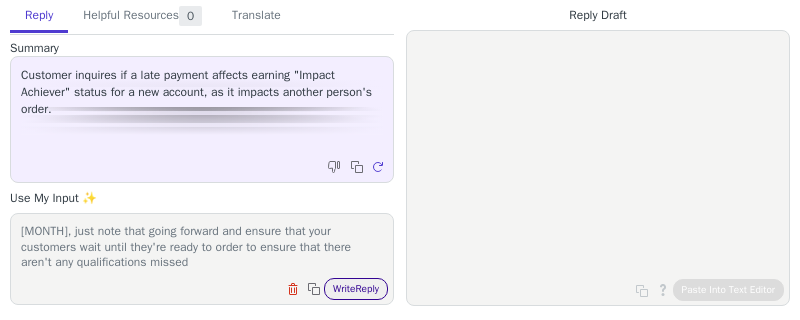 type on "our programming looks at account creation and qualifying order. when they aren't in the same month they don't qualify. we did update her account to change her account creation date to reflect july, just note that going forward and ensure that your customers wait until they're ready to order to ensure that there aren't any qualifications missed" 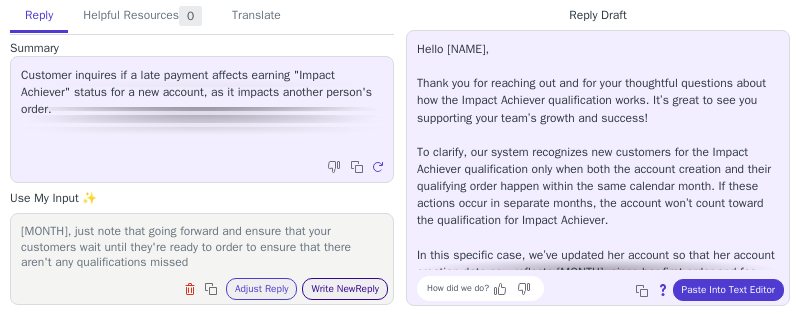 click on "Write New  Reply" at bounding box center (345, 289) 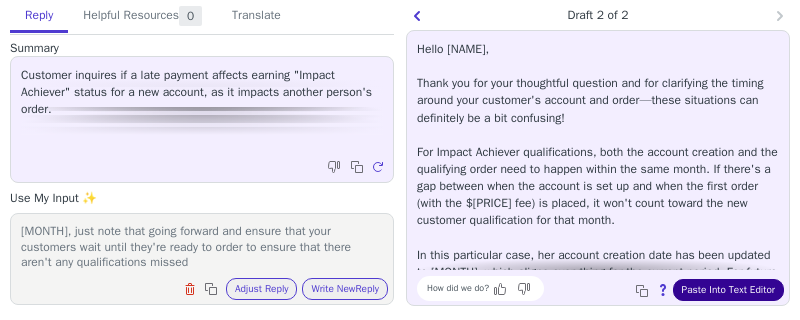 click on "Paste Into Text Editor" at bounding box center (728, 290) 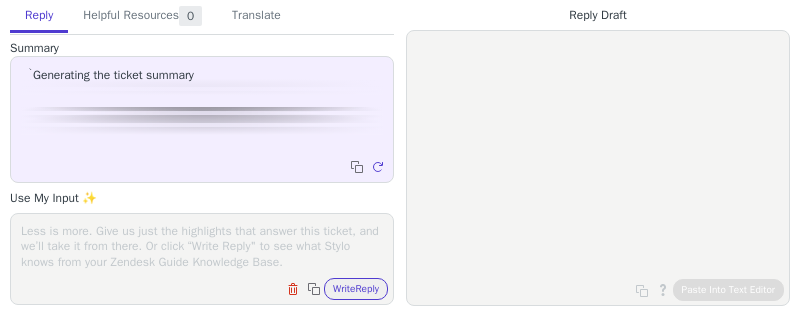 scroll, scrollTop: 0, scrollLeft: 0, axis: both 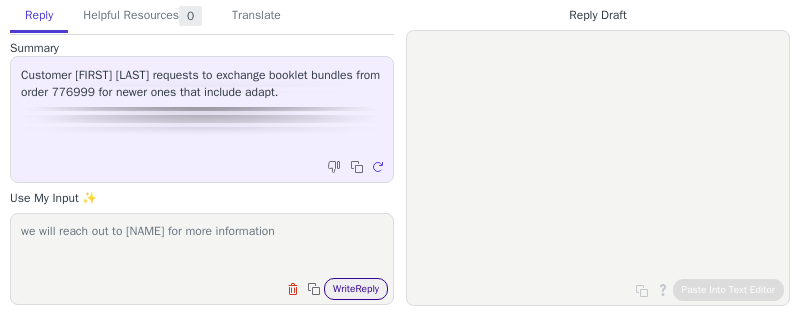 type on "we will reach out to Fulfillmnet for more information" 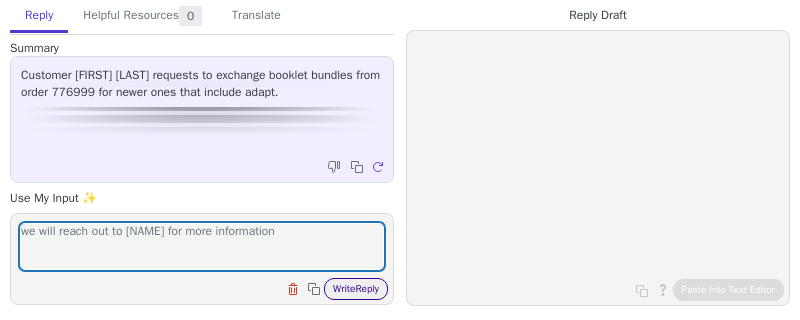 click on "Write  Reply" at bounding box center (356, 289) 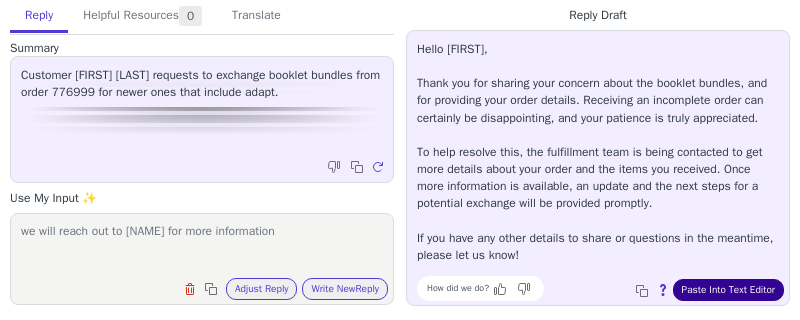 click on "Paste Into Text Editor" at bounding box center (728, 290) 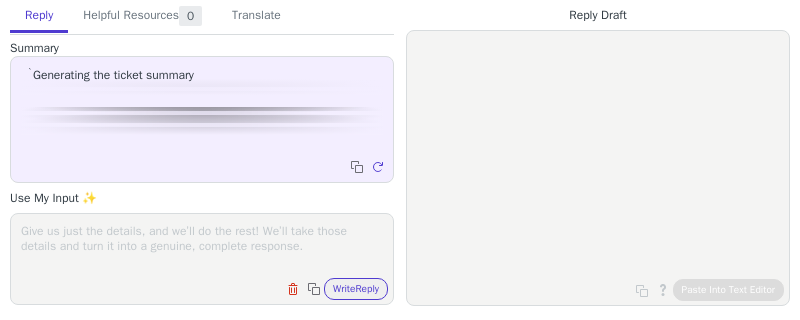 scroll, scrollTop: 0, scrollLeft: 0, axis: both 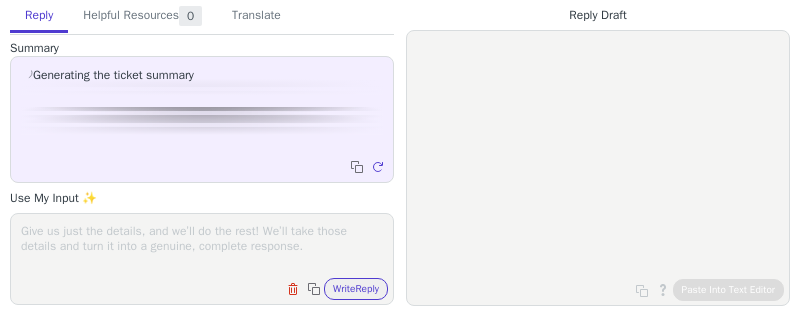 click at bounding box center (202, 246) 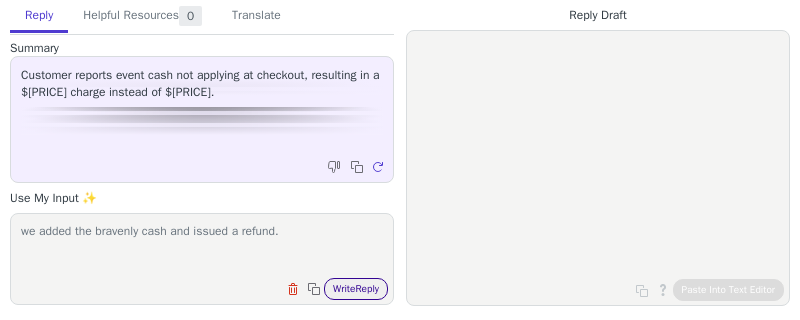 type on "we added the bravenly cash and issued a refund." 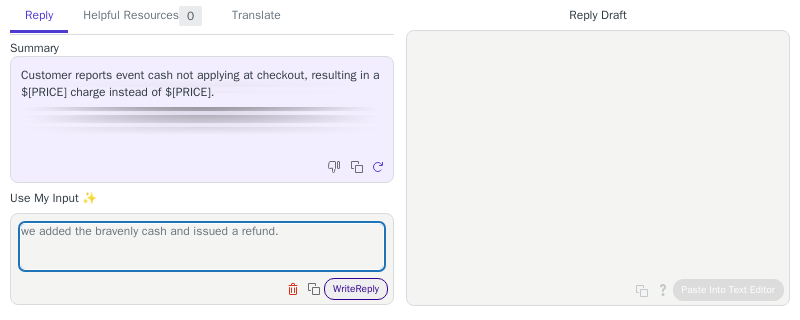 click on "Write  Reply" at bounding box center [356, 289] 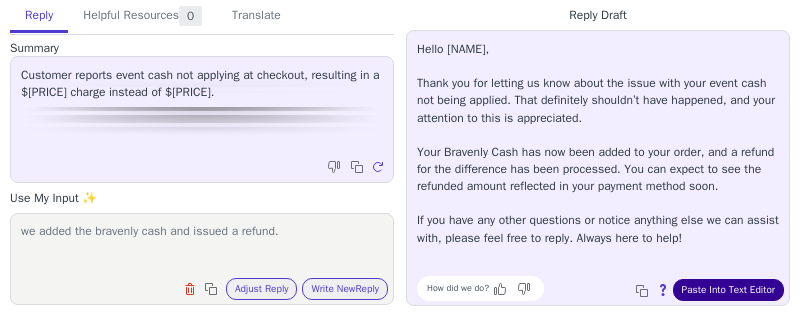 click on "Paste Into Text Editor" at bounding box center [728, 290] 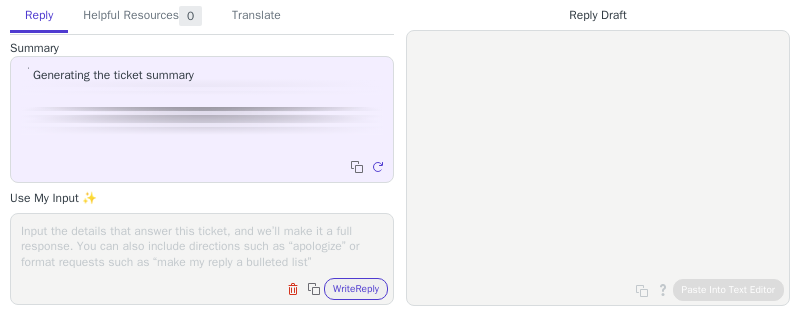 scroll, scrollTop: 0, scrollLeft: 0, axis: both 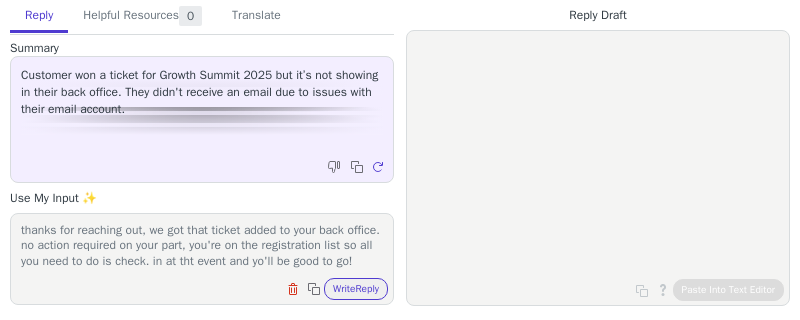 type on "thanks for reaching out, we got that ticket added to your back office. no action required on your part, you're on the registration list so all you need to do is check. in at tht event and yo'll be good to go!" 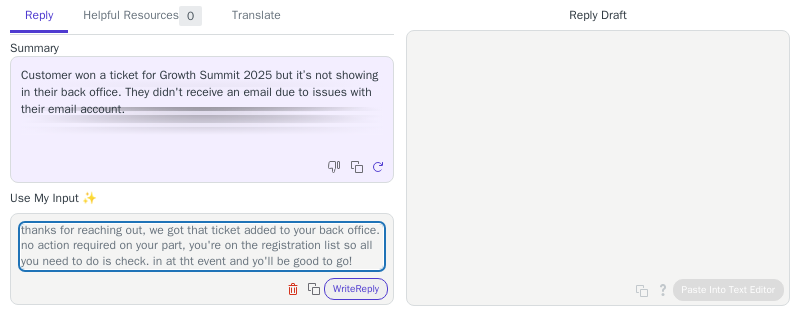 click on "thanks for reaching out, we got that ticket added to your back office. no action required on your part, you're on the registration list so all you need to do is check. in at tht event and yo'll be good to go! Clear field Copy to clipboard Write  Reply" at bounding box center (202, 259) 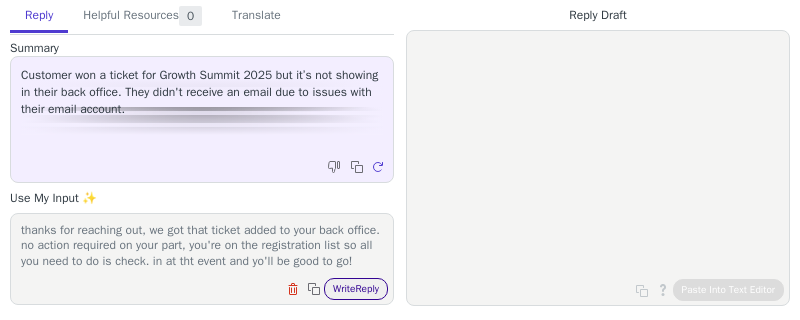 click on "Write  Reply" at bounding box center [356, 289] 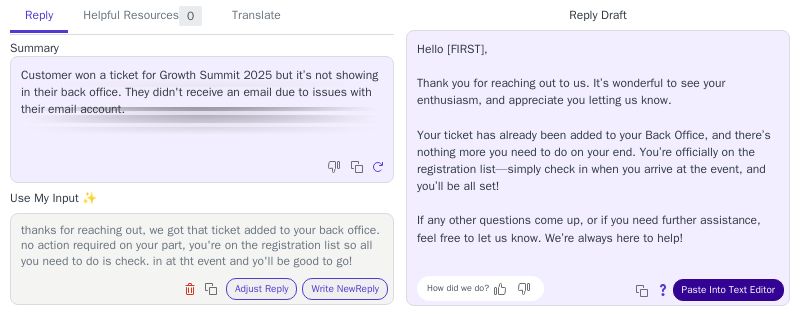 click on "Paste Into Text Editor" at bounding box center (728, 290) 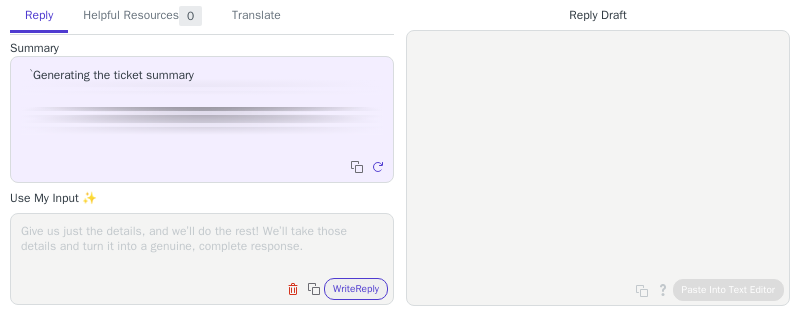 scroll, scrollTop: 0, scrollLeft: 0, axis: both 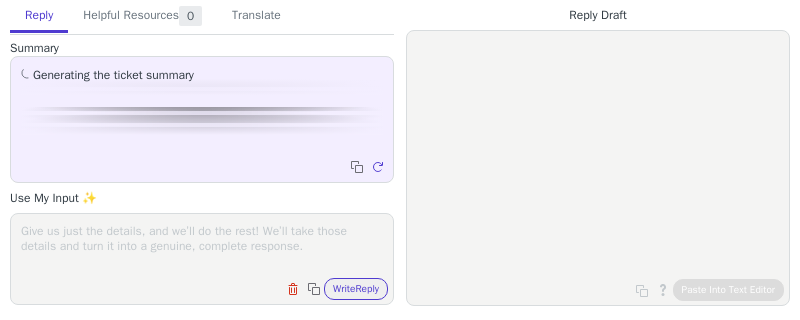 click at bounding box center (202, 246) 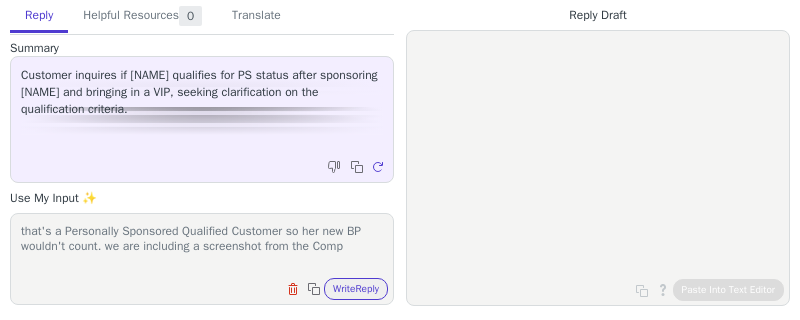 scroll, scrollTop: 0, scrollLeft: 0, axis: both 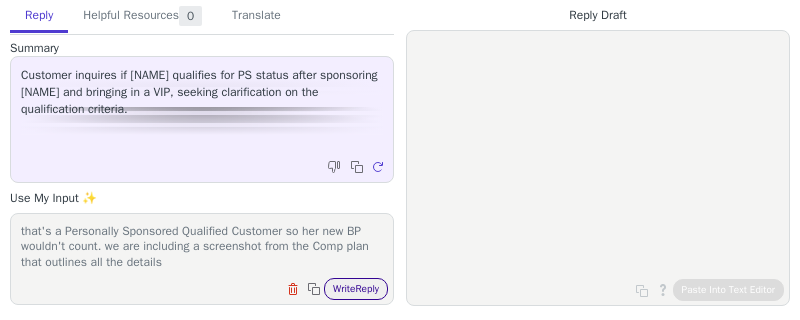 type on "that's a Personally Sponsored Qualified Customer so her new BP wouldn't count. we are including a screenshot from the Comp plan that outlines all the details" 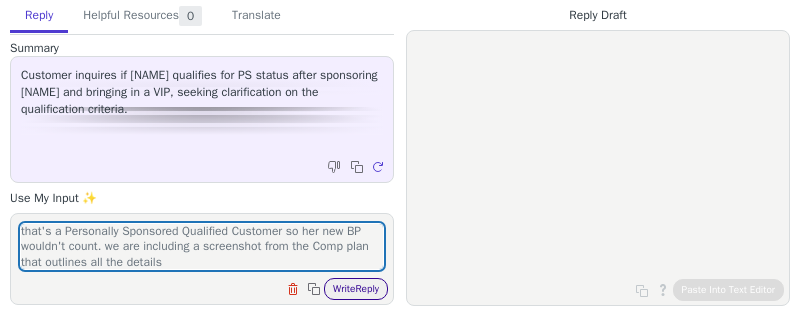 click on "Write  Reply" at bounding box center (356, 289) 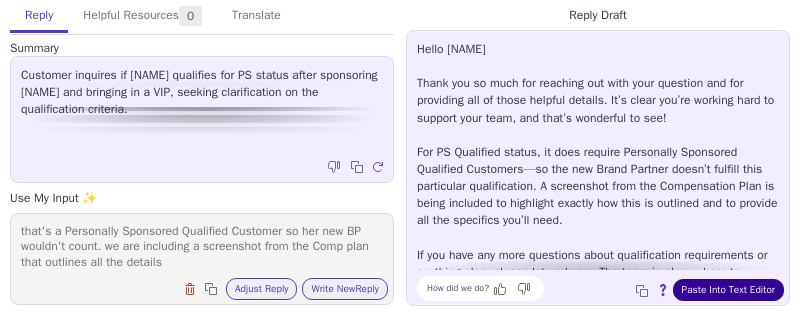 click on "Paste Into Text Editor" at bounding box center (728, 290) 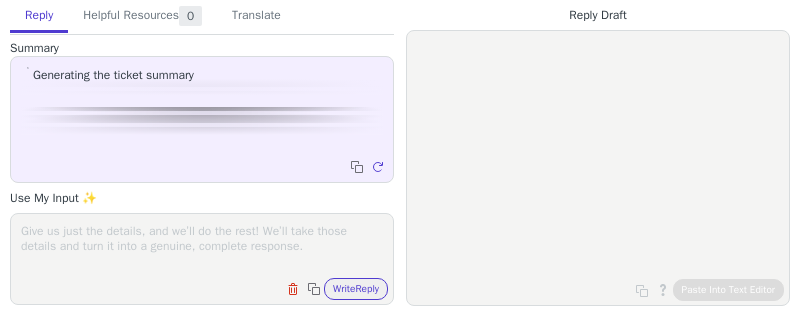 scroll, scrollTop: 0, scrollLeft: 0, axis: both 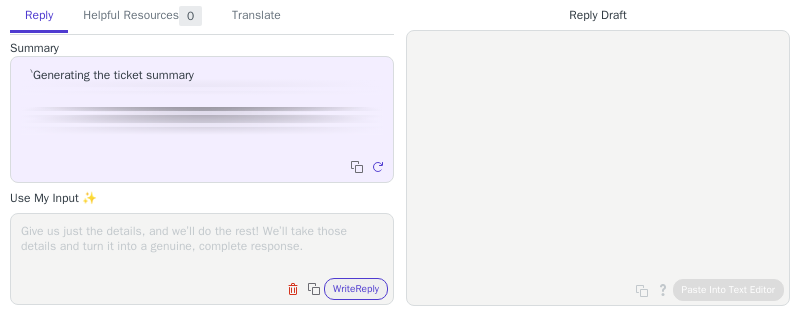 click at bounding box center [202, 246] 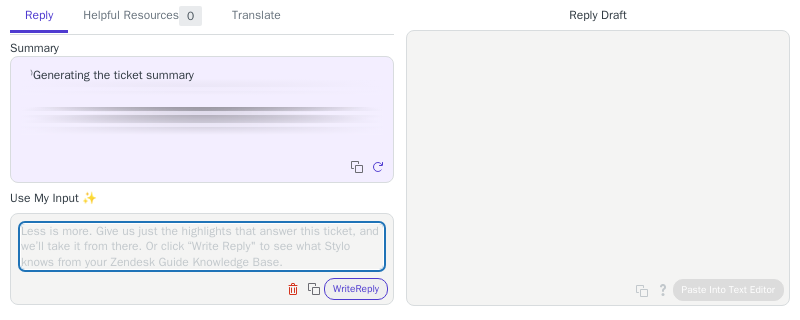 scroll, scrollTop: 0, scrollLeft: 0, axis: both 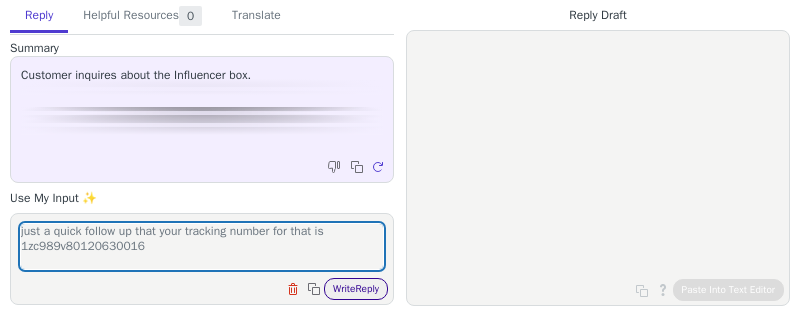 type on "just a quick follow up that your tracking number for that is 1zc989v80120630016" 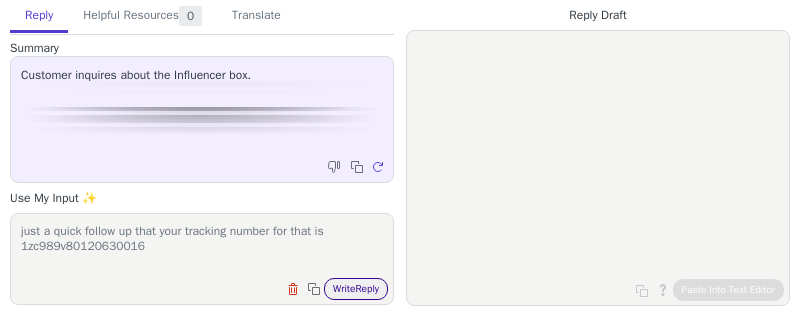 click on "Write  Reply" at bounding box center (356, 289) 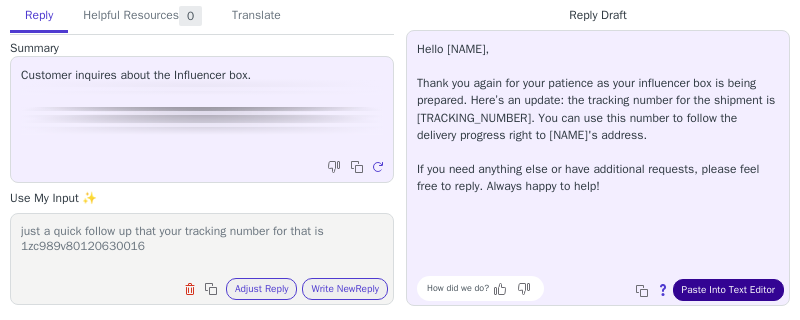 click on "Paste Into Text Editor" at bounding box center [728, 290] 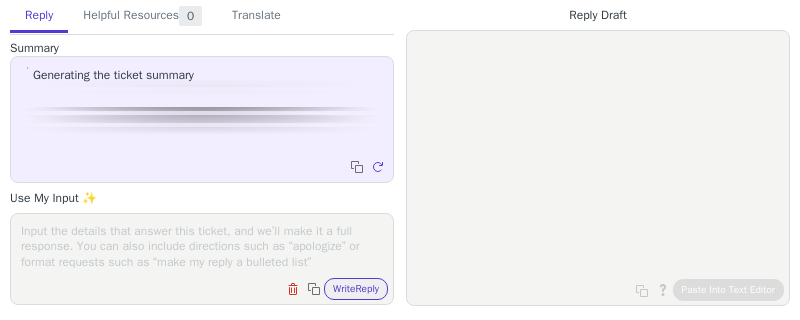 scroll, scrollTop: 0, scrollLeft: 0, axis: both 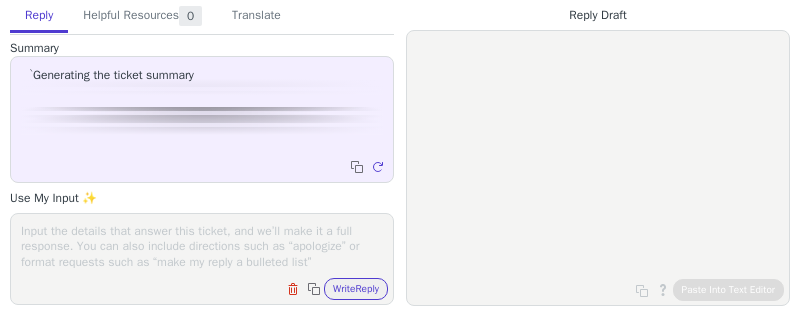click at bounding box center [202, 246] 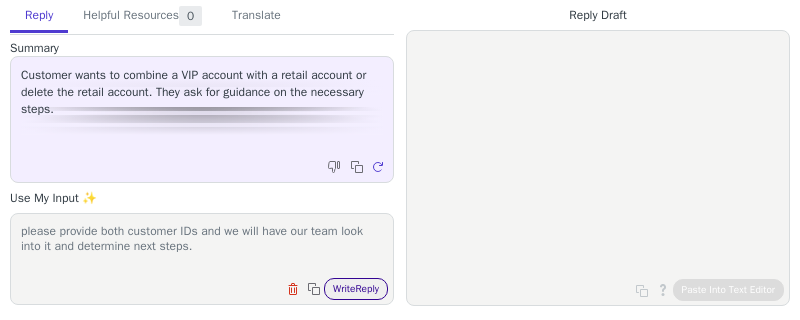 type on "please provide both customer IDs and we will have our team look into it and determine next steps." 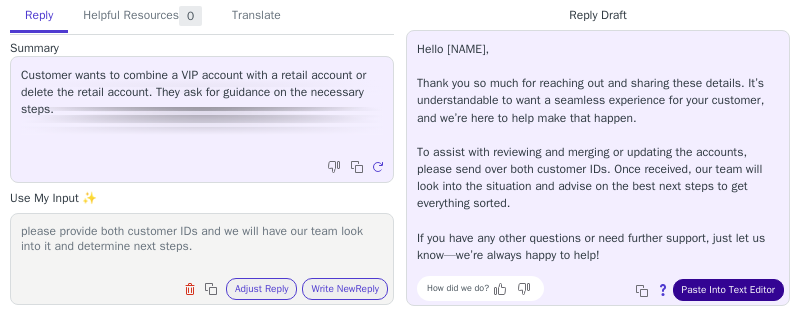 click on "Paste Into Text Editor" at bounding box center [728, 290] 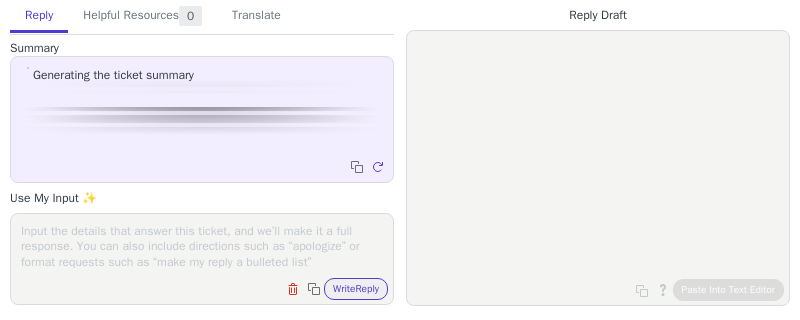 scroll, scrollTop: 0, scrollLeft: 0, axis: both 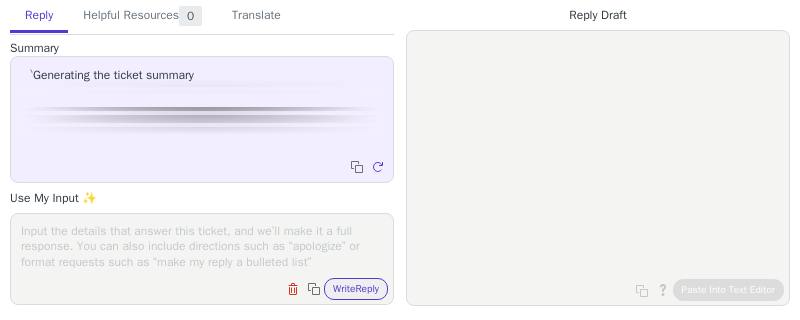 click at bounding box center (202, 246) 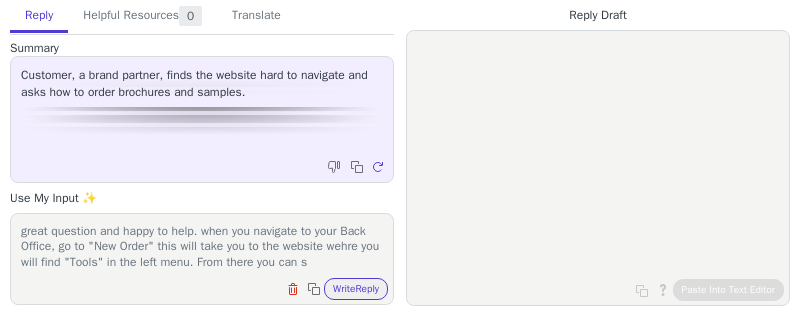 scroll, scrollTop: 16, scrollLeft: 0, axis: vertical 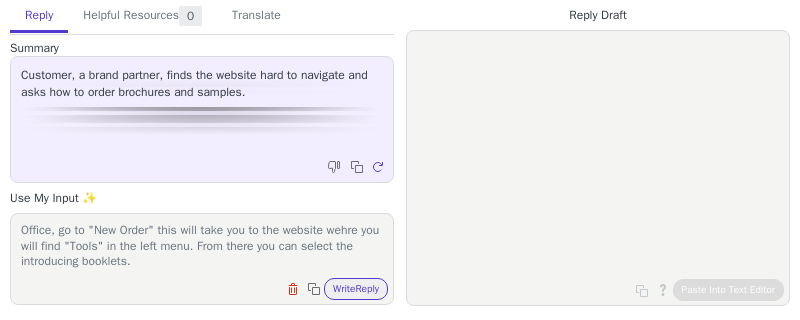 click on "great question and happy to help. when you navigate to your Back Office, go to "New Order" this will take you to the website wehre you will find "Tools" in the left menu. From there you can select the introducing booklets." at bounding box center [202, 246] 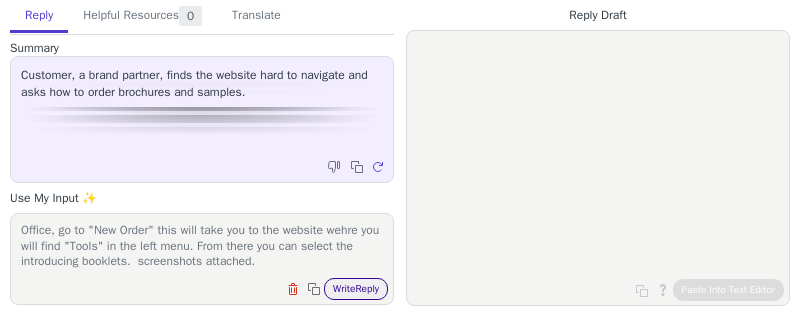 type on "great question and happy to help. when you navigate to your Back Office, go to "New Order" this will take you to the website wehre you will find "Tools" in the left menu. From there you can select the introducing booklets.  screenshots attached." 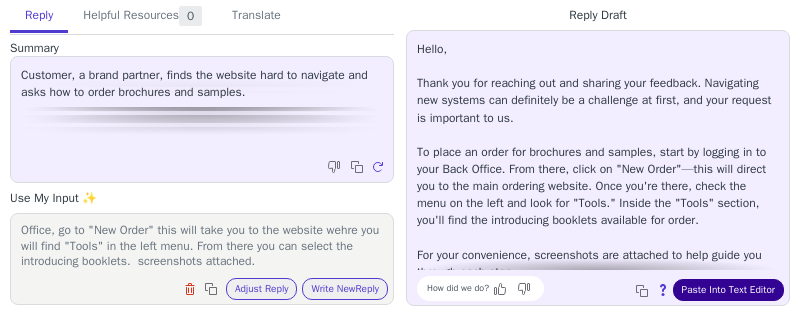 click on "Paste Into Text Editor" at bounding box center [728, 290] 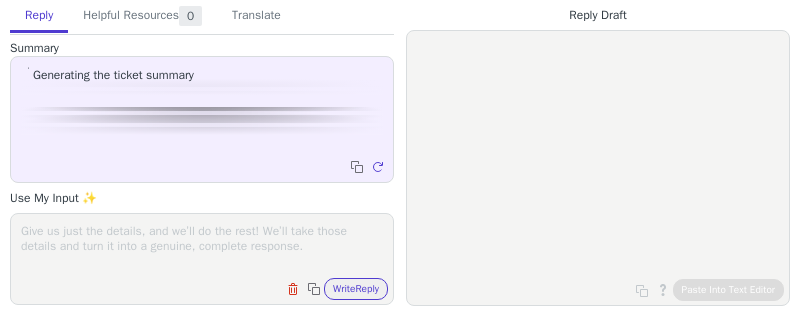 scroll, scrollTop: 0, scrollLeft: 0, axis: both 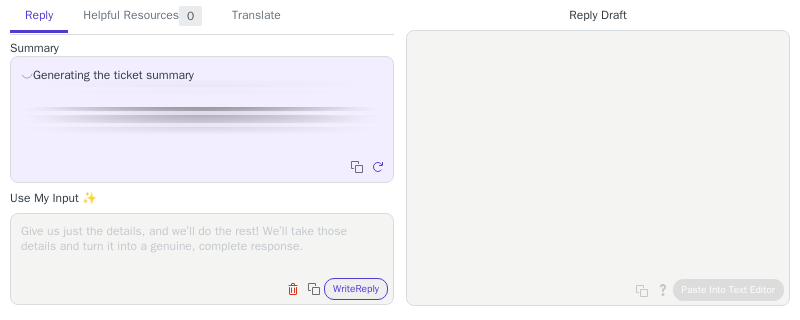 click at bounding box center (202, 246) 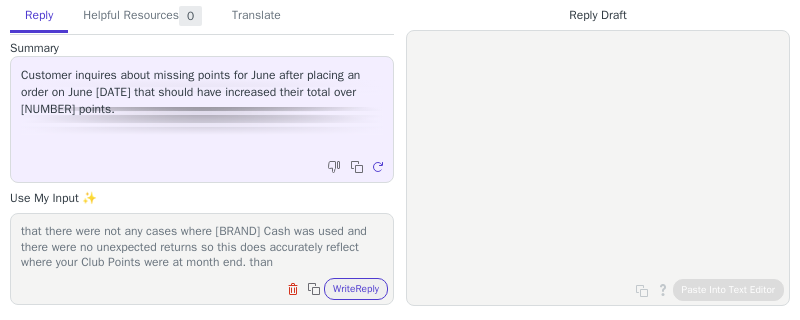 scroll, scrollTop: 62, scrollLeft: 0, axis: vertical 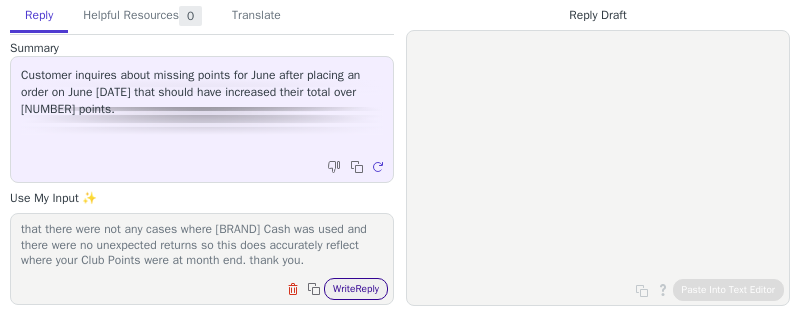 type on "according to our records you did not hit the 700 club. we are including a screenshot from your Back office that shows where you ended the month, we did look into your customer orders and see that there were not any cases where [BRAND] Cash was used and there were no unexpected returns so this does accurately reflect where your Club Points were at month end. thank you." 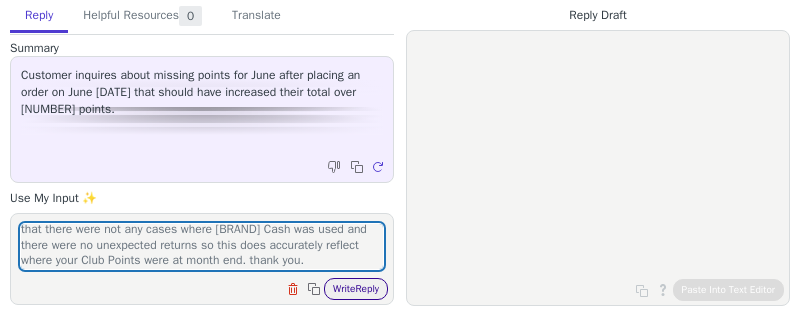 click on "Write  Reply" at bounding box center [356, 289] 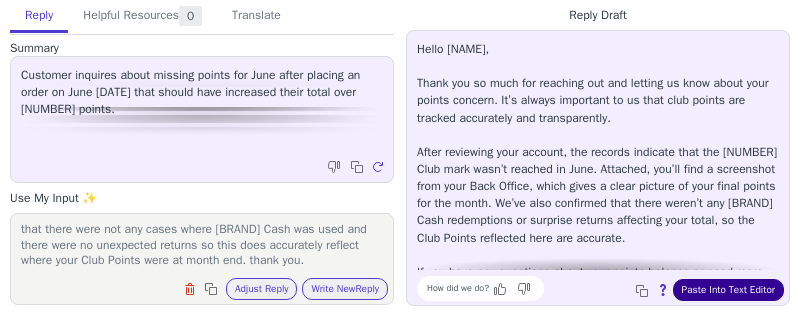 click on "Paste Into Text Editor" at bounding box center [728, 290] 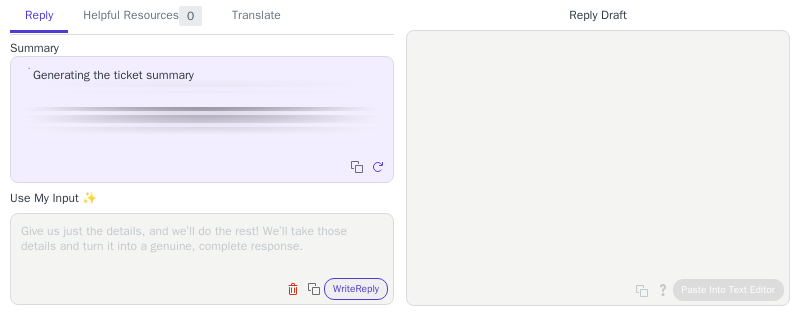 scroll, scrollTop: 0, scrollLeft: 0, axis: both 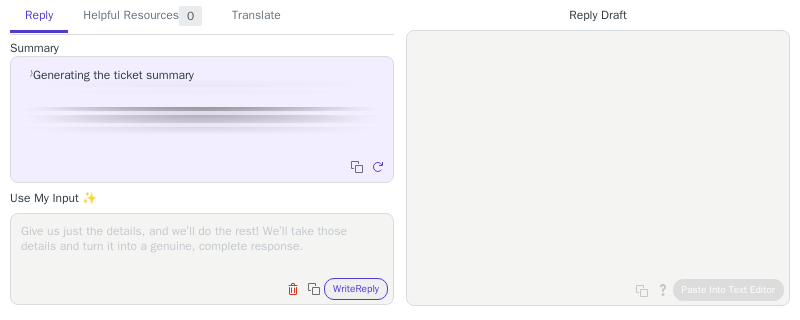 click at bounding box center [202, 246] 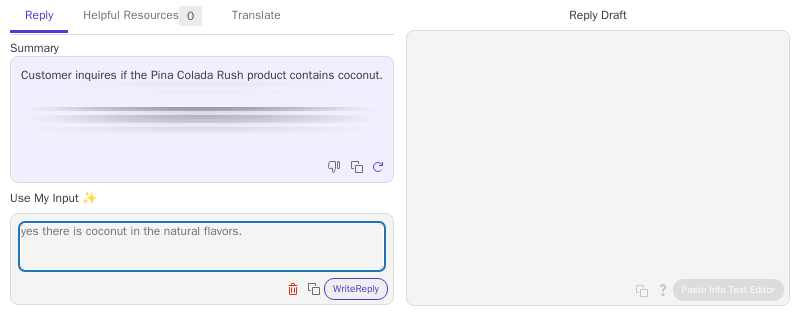 click on "yes there is coconut in the natural flavors.  Clear field Copy to clipboard Write  Reply" at bounding box center [202, 259] 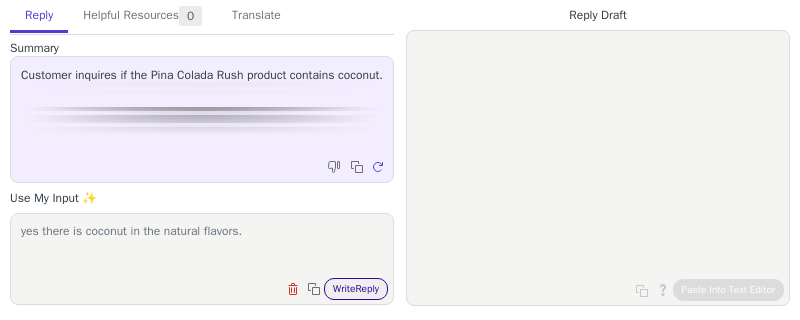 click on "Write  Reply" at bounding box center [356, 289] 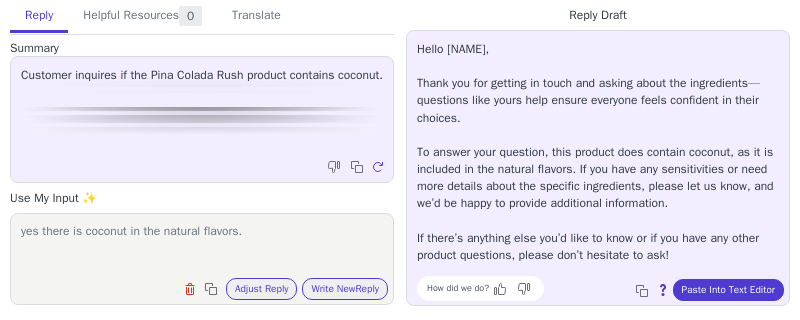 click on "yes there is coconut in the natural flavors." at bounding box center (202, 246) 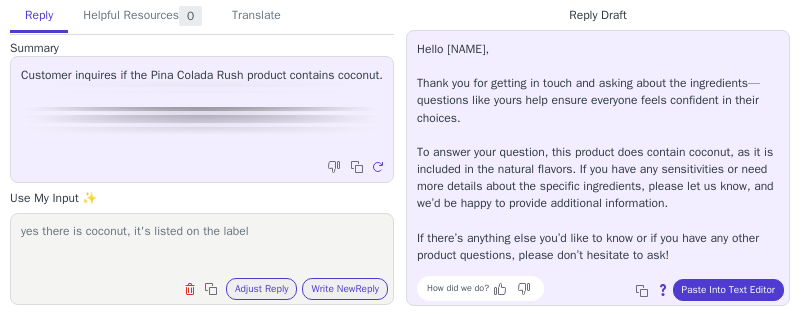 type on "yes there is coconut, it's listed on the label" 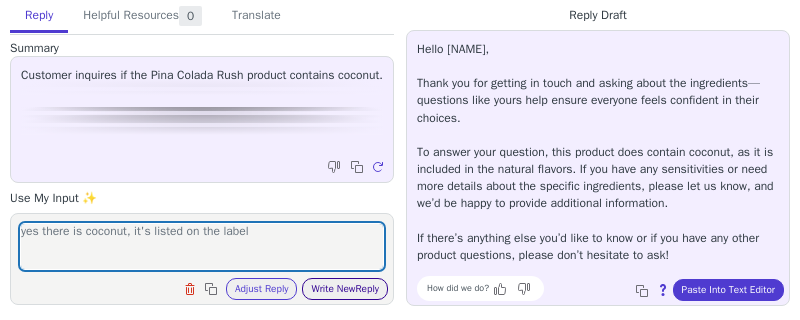 click on "Write New  Reply" at bounding box center (345, 289) 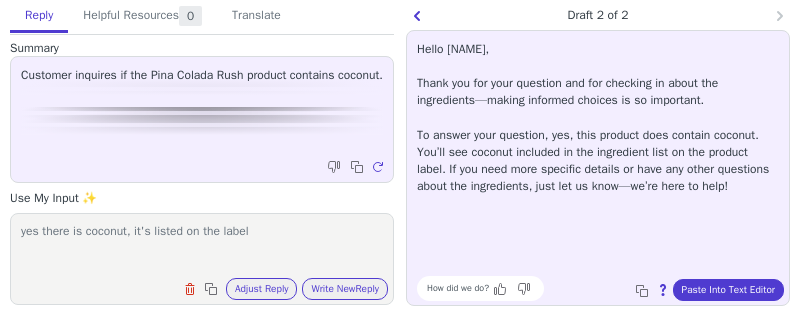 click on "Hello Jennifer, Thank you for your question and for checking in about the ingredients—making informed choices is so important. To answer your question, yes, this product does contain coconut. You’ll see coconut included in the ingredient list on the product label. If you need more specific details or have any other questions about the ingredients, just let us know—we’re here to help! How did we do?   Copy to clipboard About this reply Paste Into Text Editor" at bounding box center [598, 168] 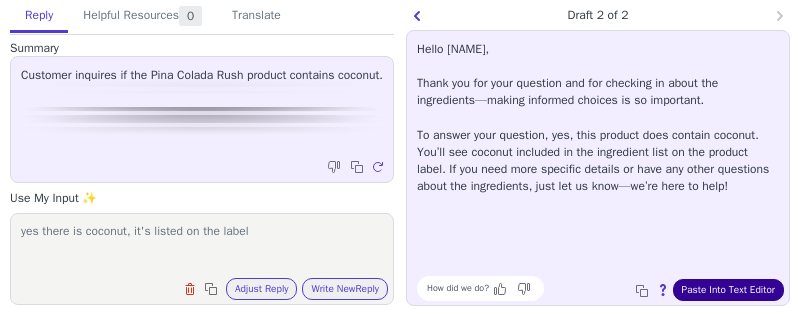 click on "Paste Into Text Editor" at bounding box center [728, 290] 